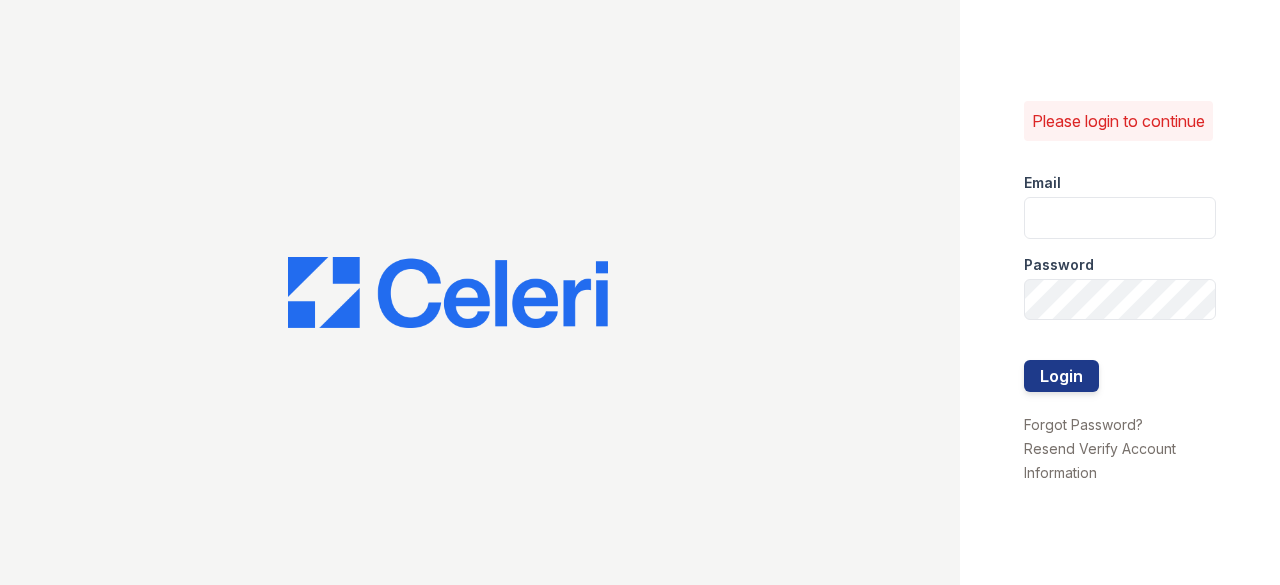 scroll, scrollTop: 0, scrollLeft: 0, axis: both 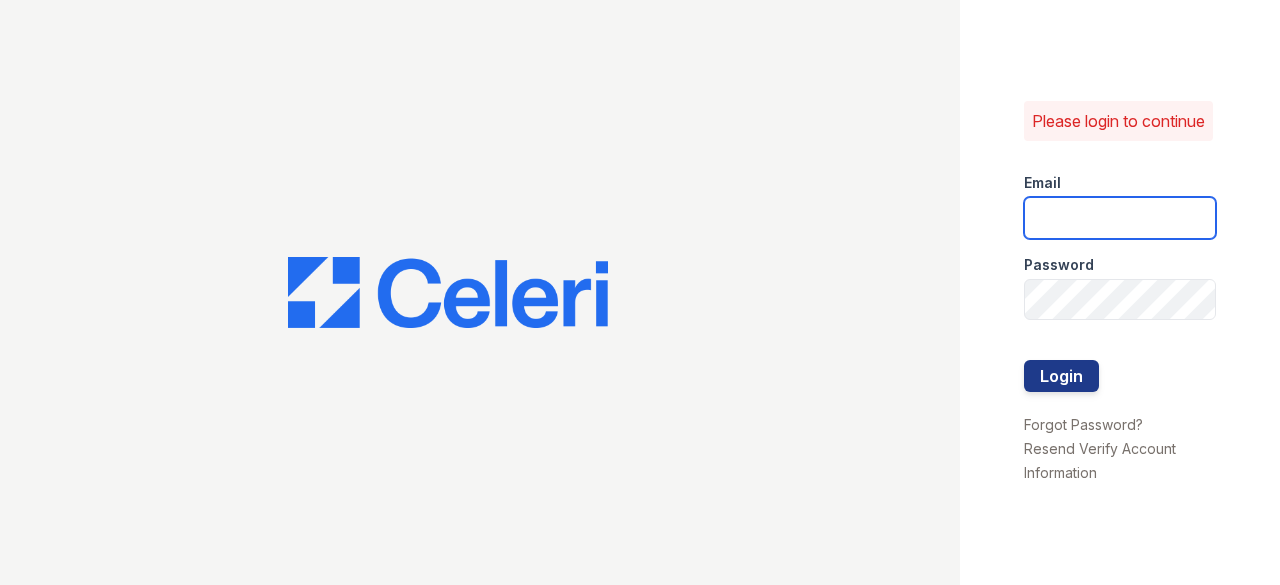 click at bounding box center [1120, 218] 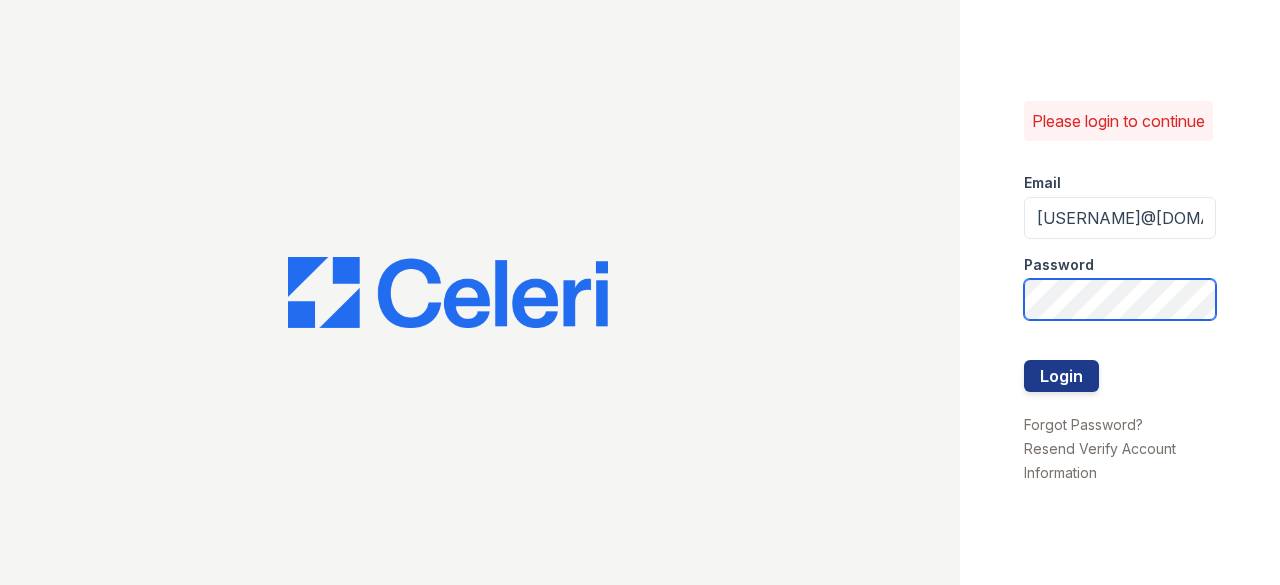 click on "Login" at bounding box center (1061, 376) 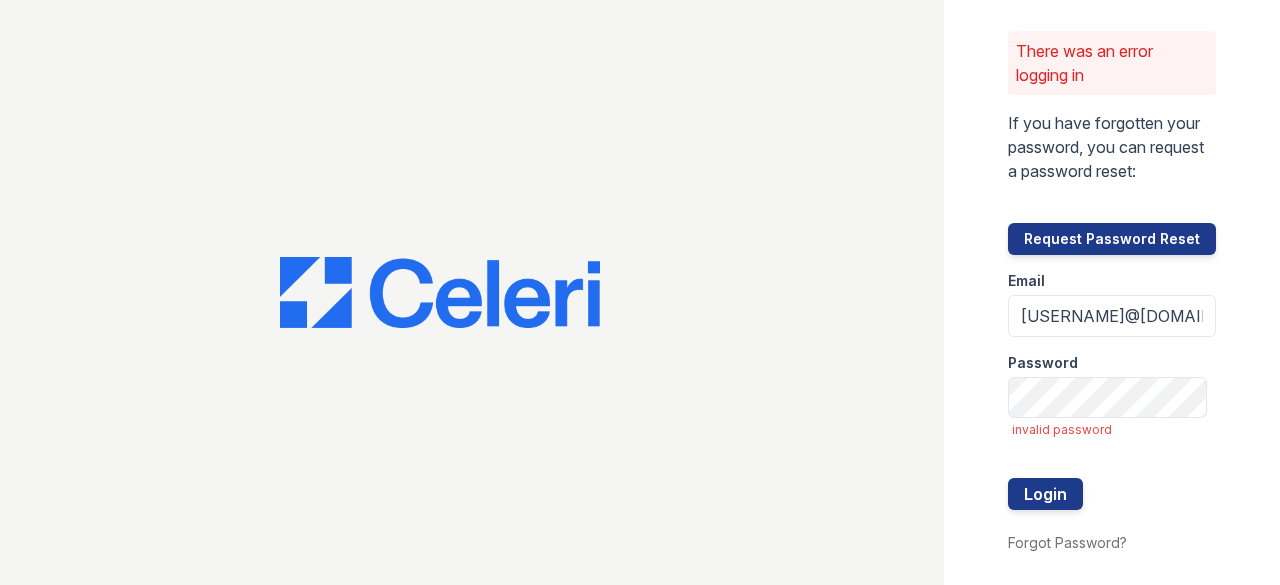 scroll, scrollTop: 0, scrollLeft: 0, axis: both 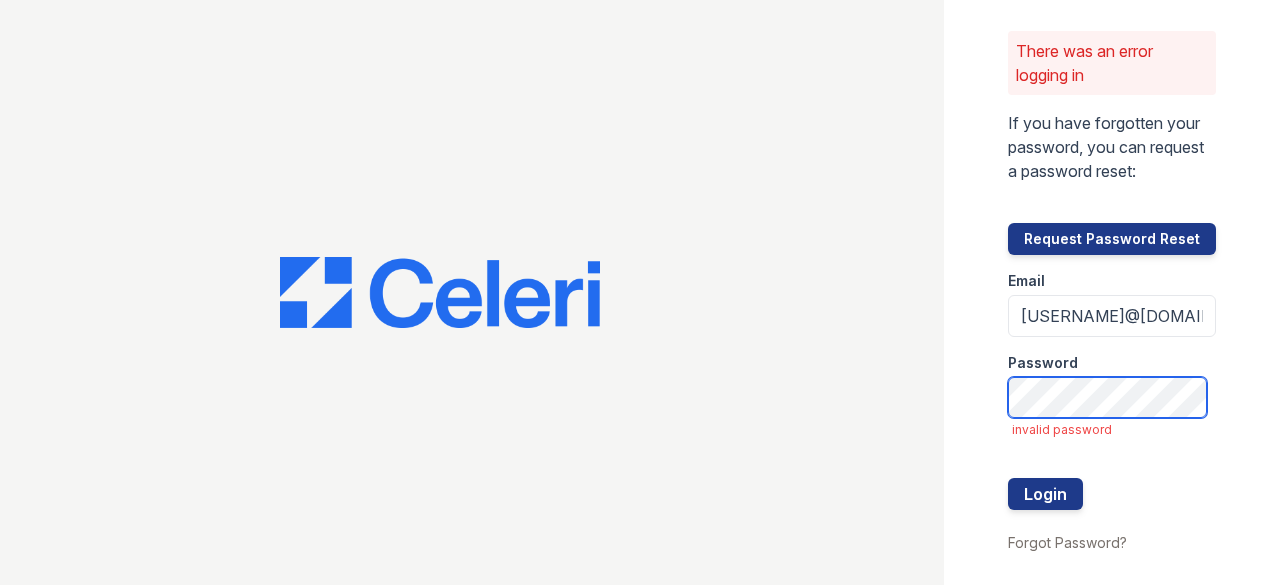 click on "Login" at bounding box center (1045, 494) 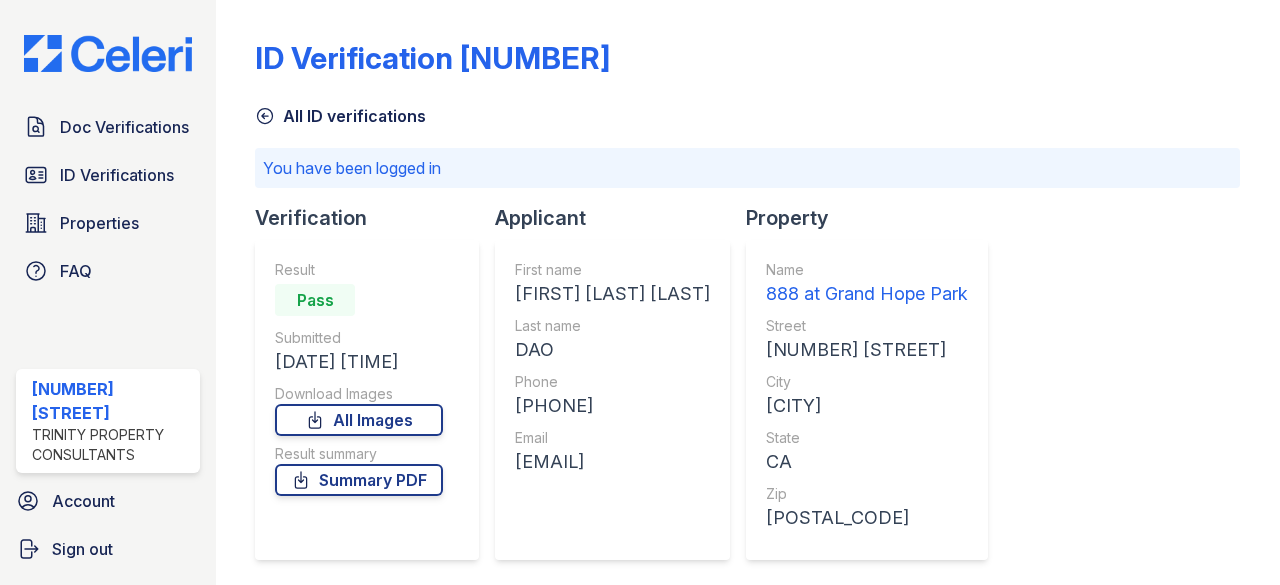 scroll, scrollTop: 0, scrollLeft: 0, axis: both 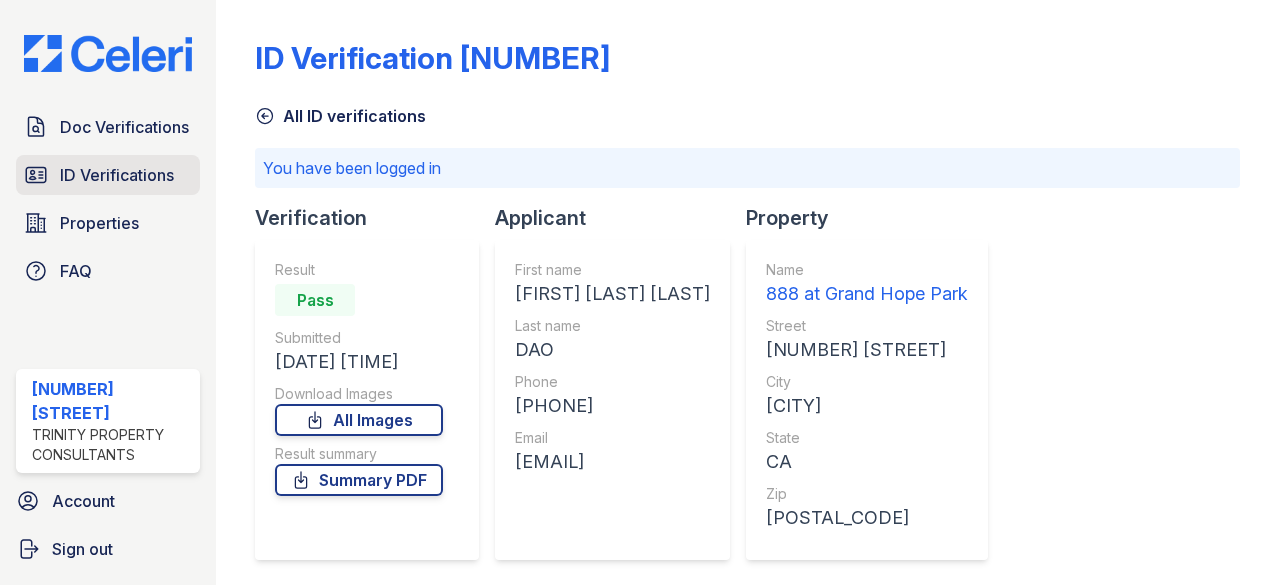 click on "ID Verifications" at bounding box center [117, 175] 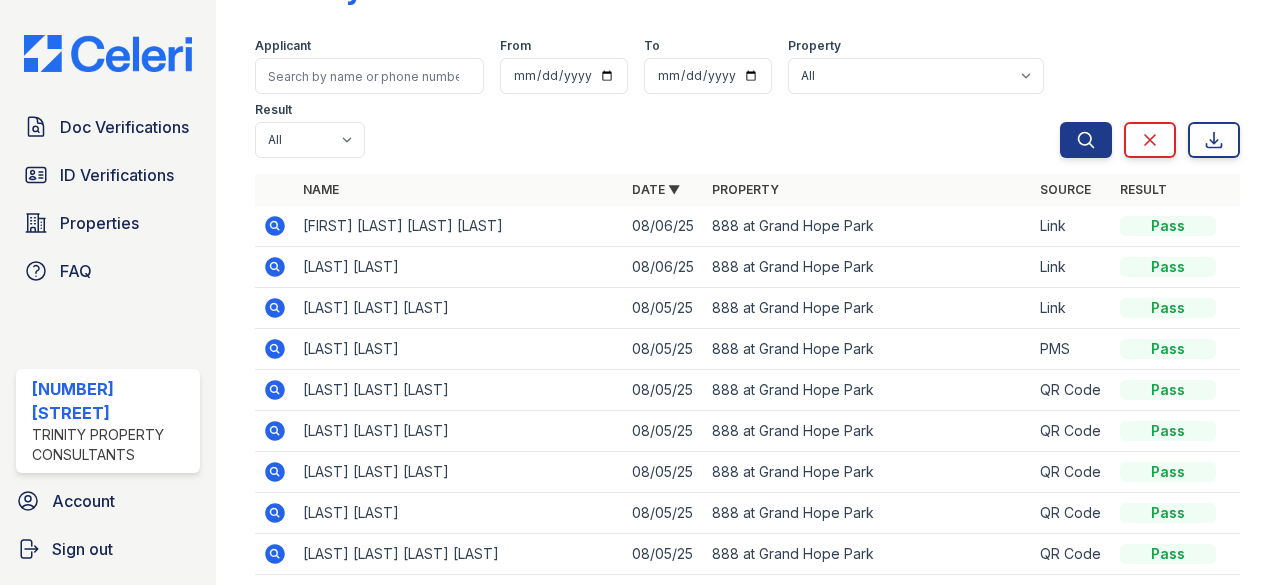 scroll, scrollTop: 82, scrollLeft: 0, axis: vertical 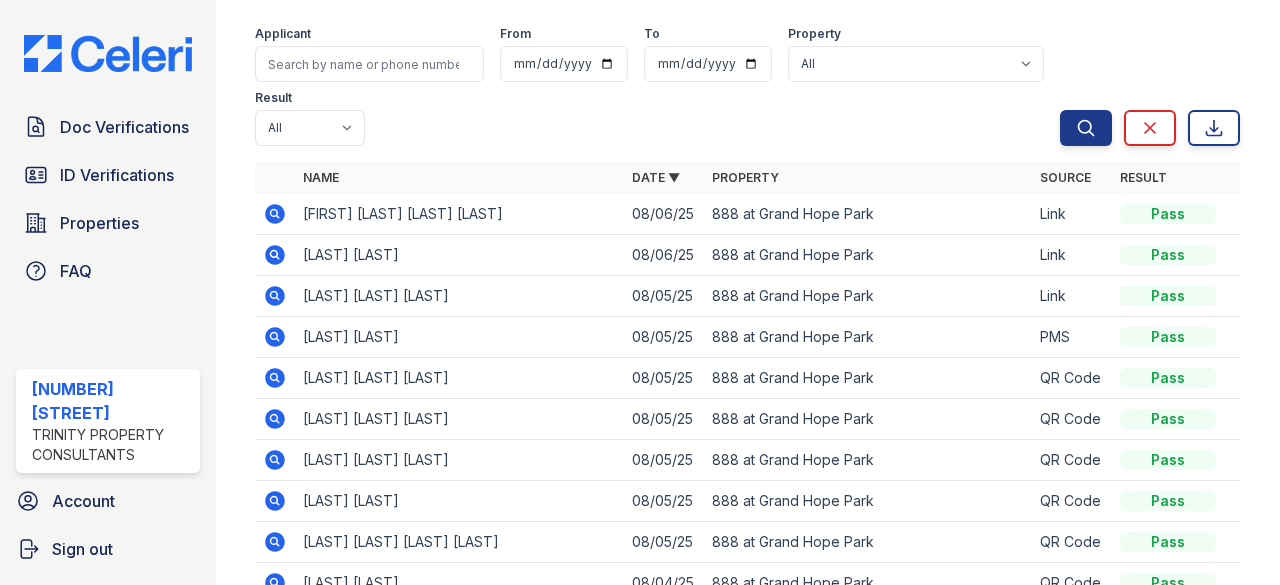 click 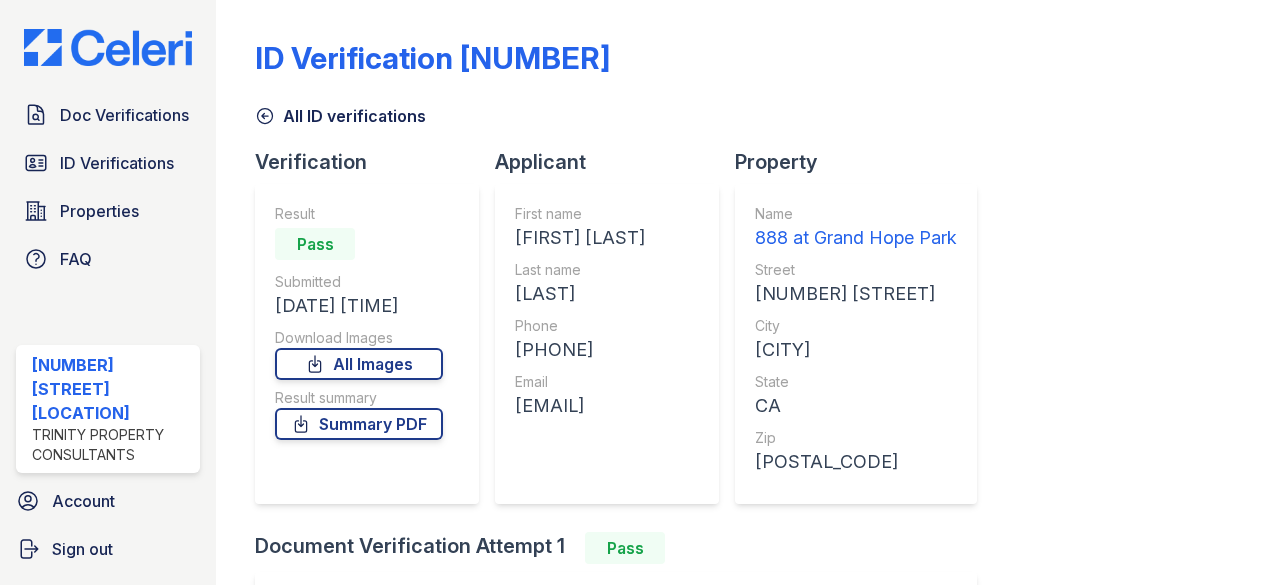 scroll, scrollTop: 0, scrollLeft: 0, axis: both 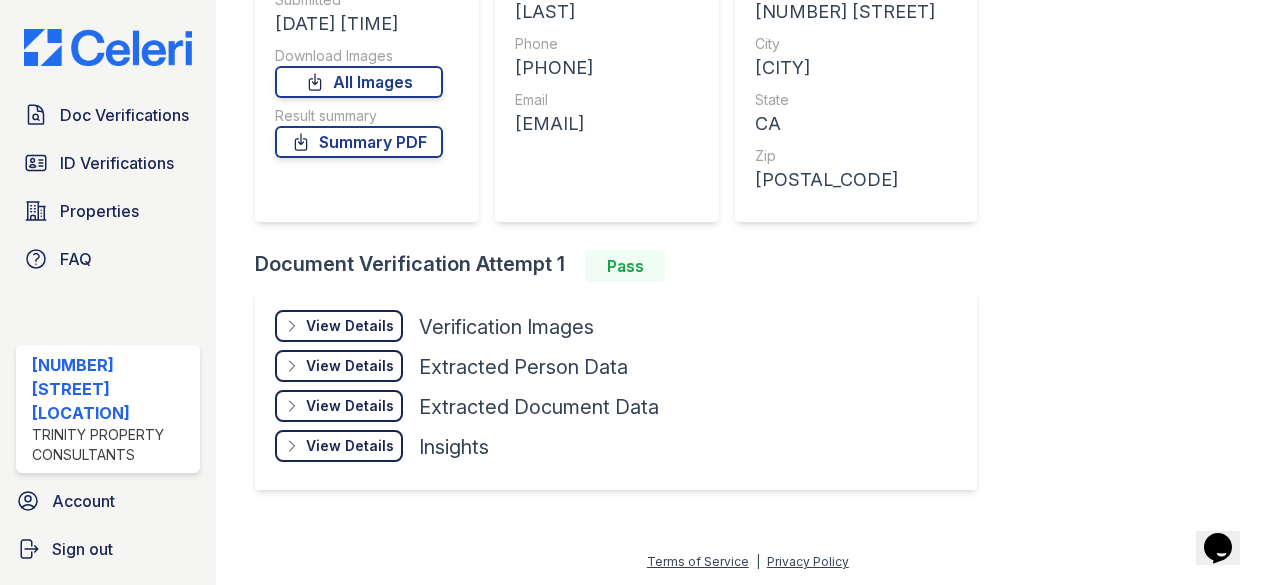 click on "View Details" at bounding box center (350, 326) 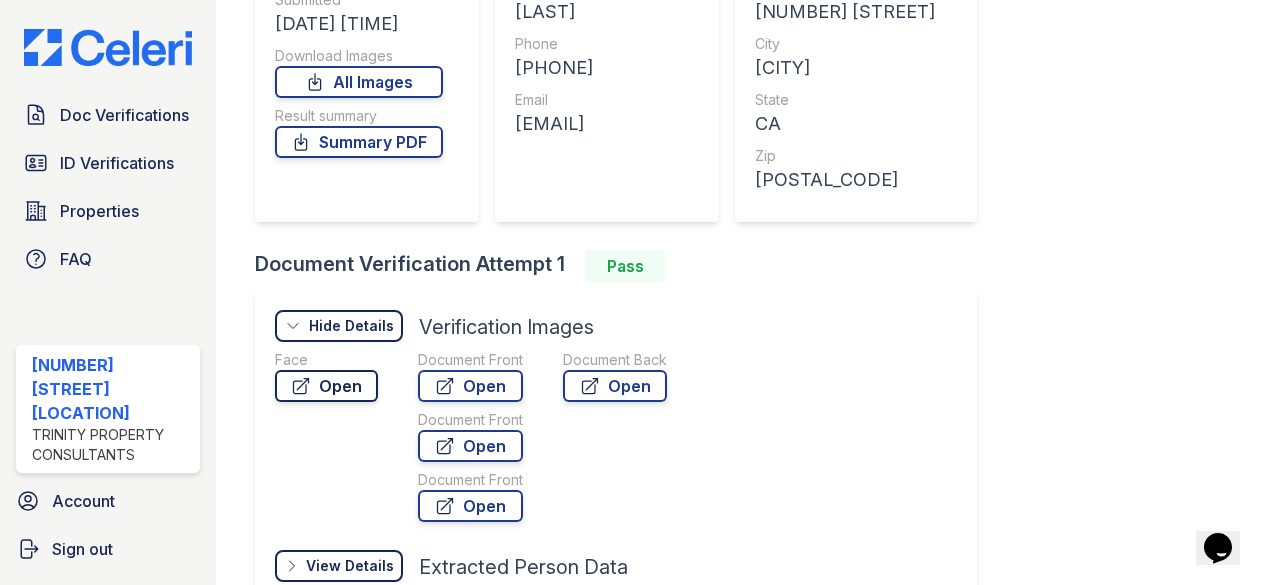 click on "Open" at bounding box center (326, 386) 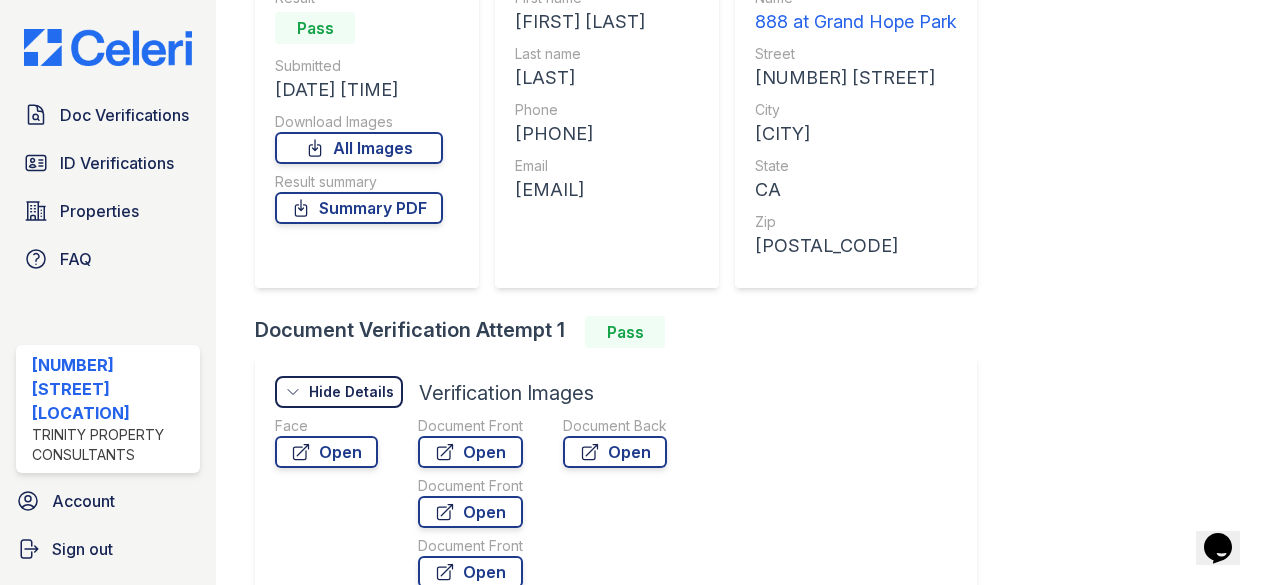 scroll, scrollTop: 214, scrollLeft: 0, axis: vertical 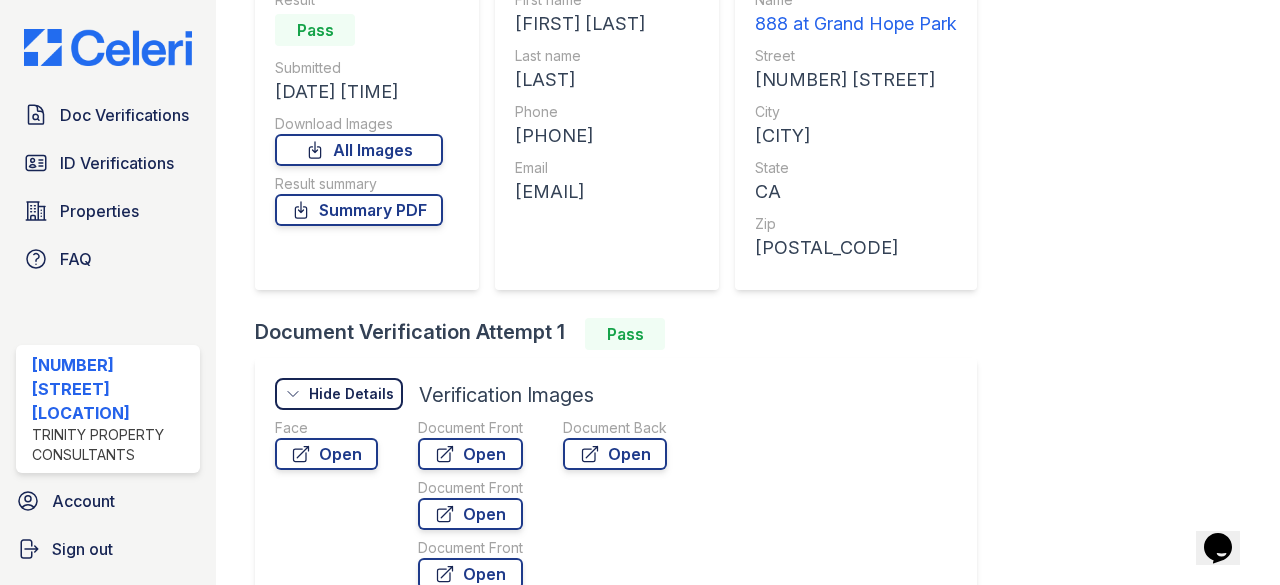 click on "Hide Details" at bounding box center (351, 394) 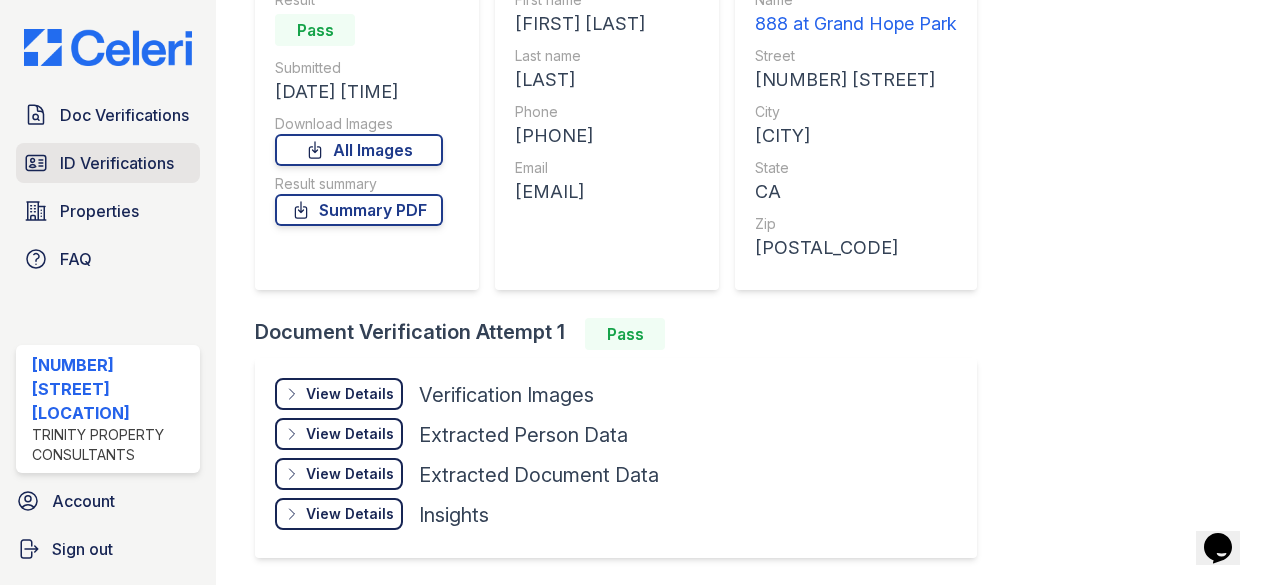 click on "ID Verifications" at bounding box center [117, 163] 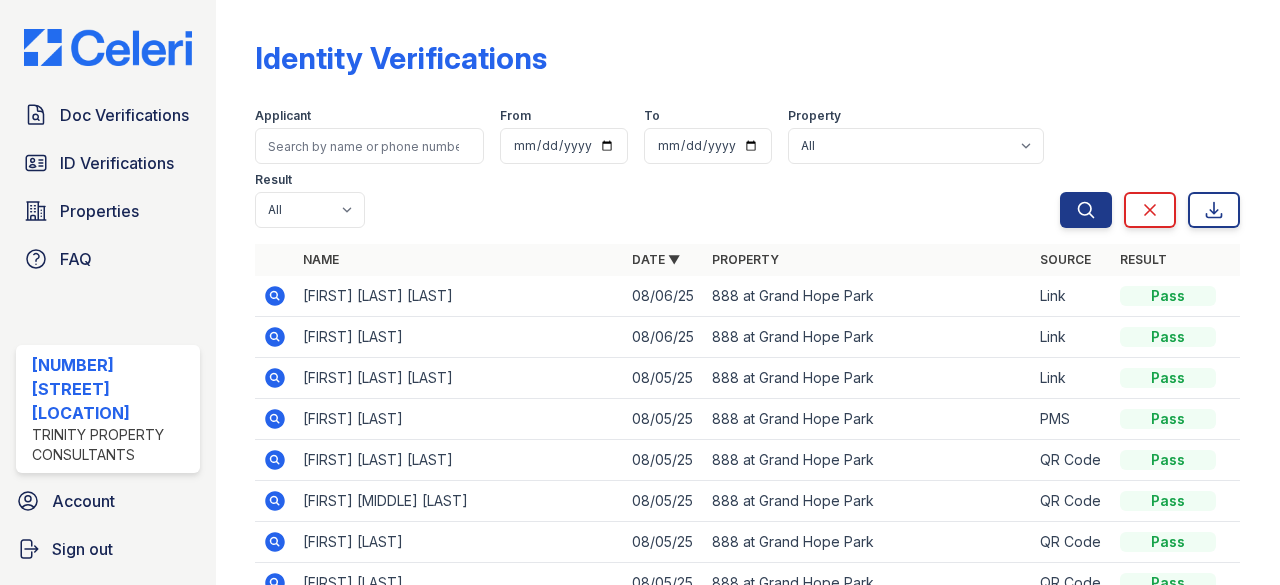 click 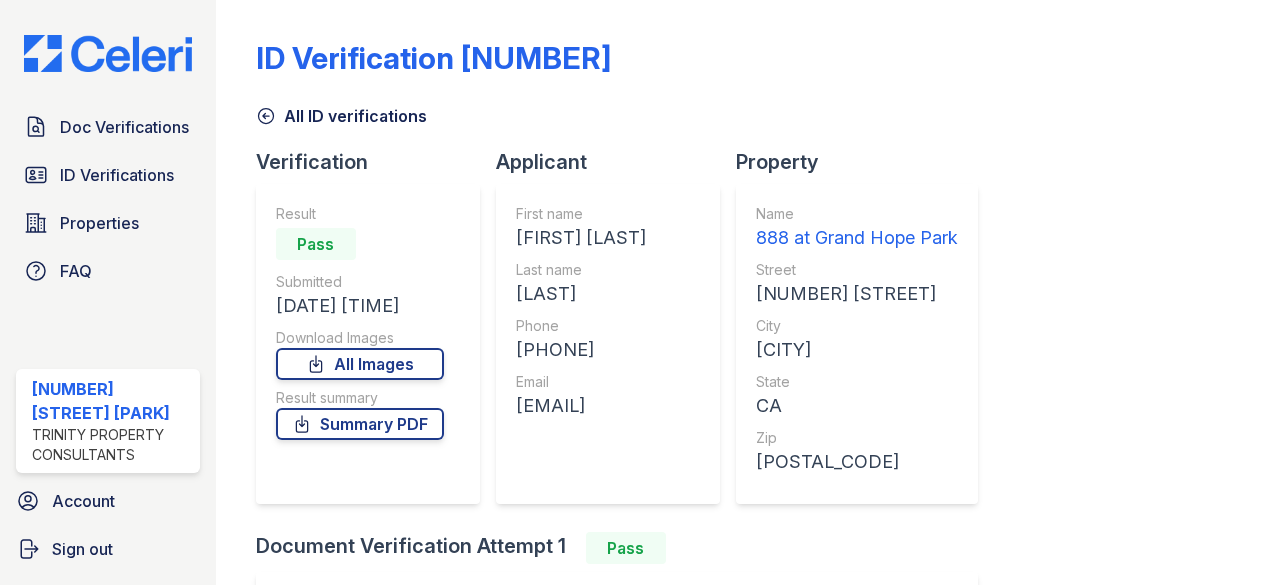 scroll, scrollTop: 0, scrollLeft: 0, axis: both 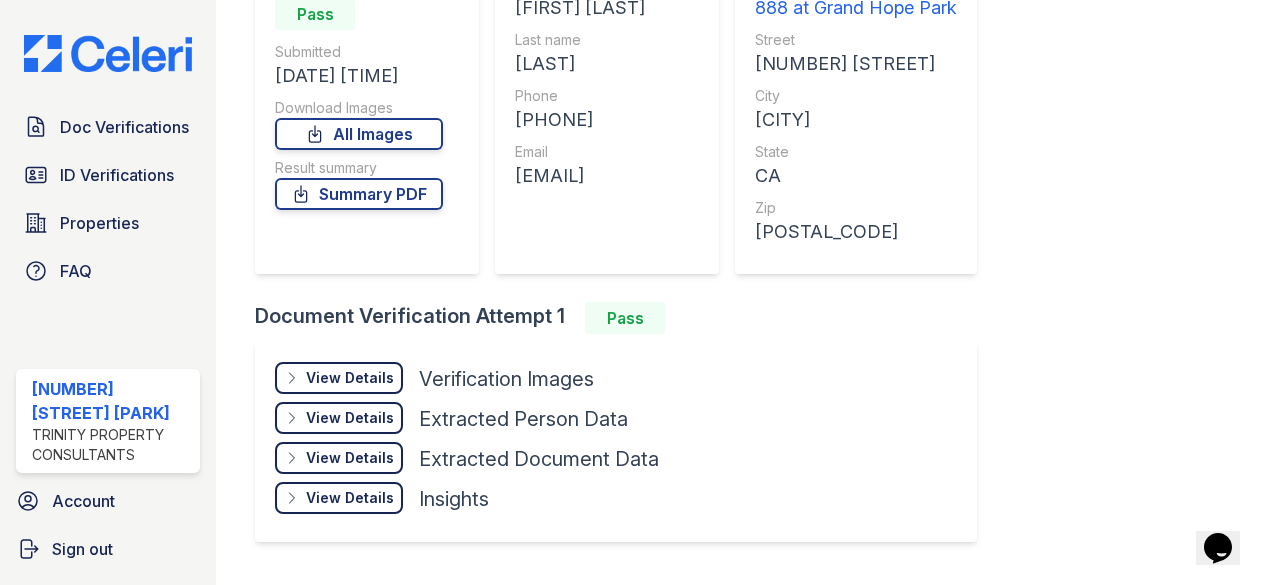 click on "View Details
Details" at bounding box center [339, 378] 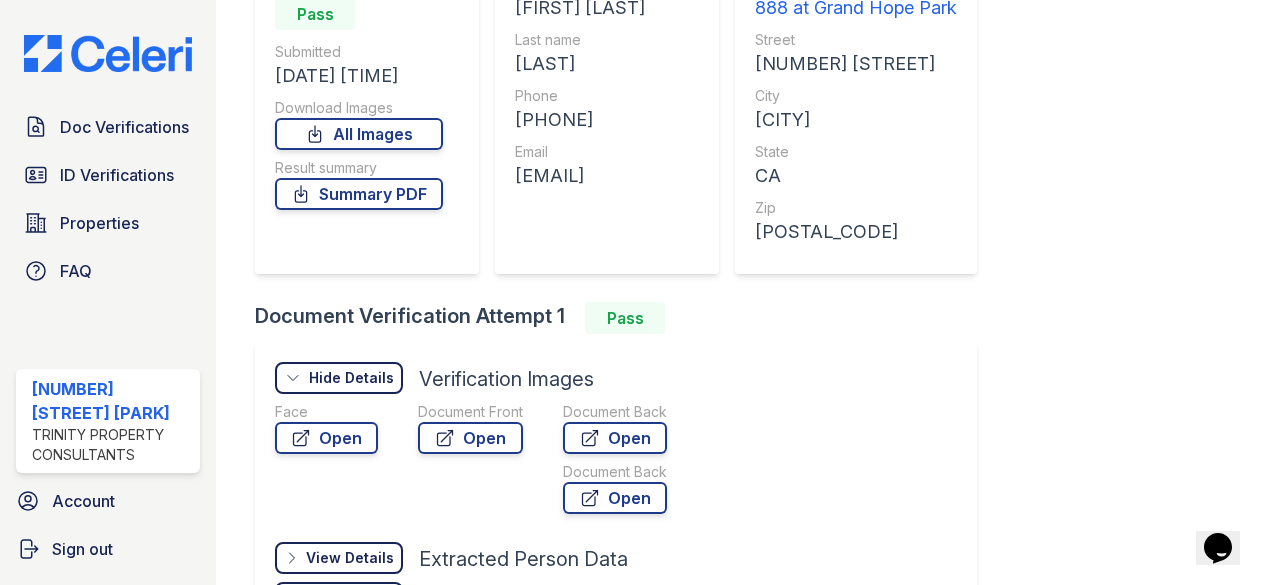 click on "Face
Open" at bounding box center [326, 462] 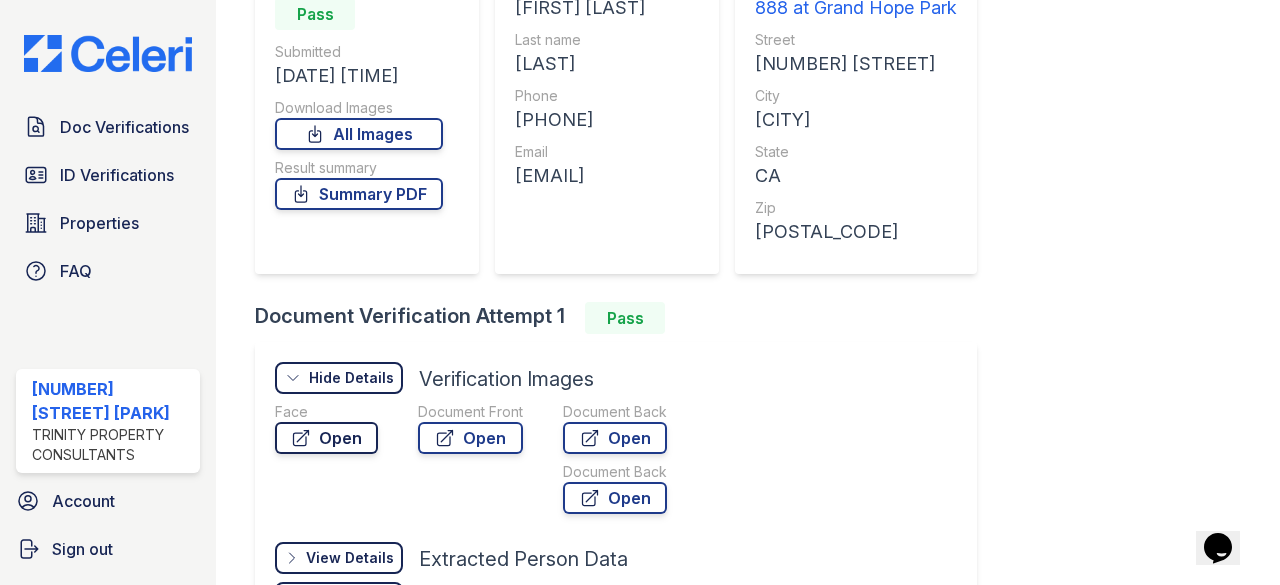 click on "Open" at bounding box center (326, 438) 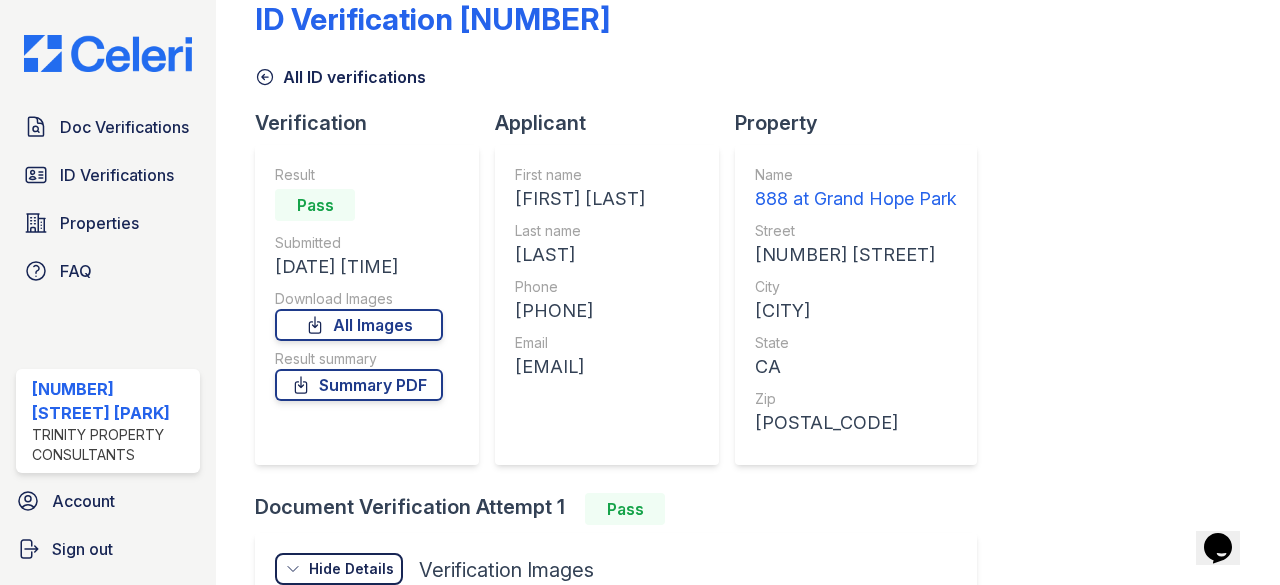 scroll, scrollTop: 40, scrollLeft: 0, axis: vertical 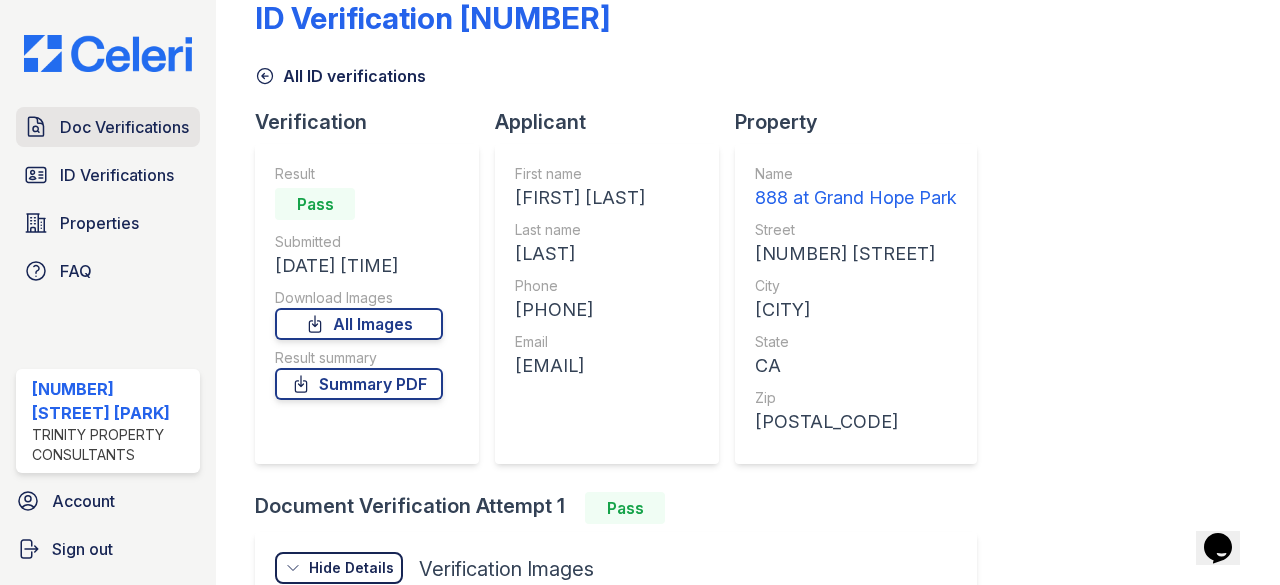 click on "Doc Verifications" at bounding box center (108, 127) 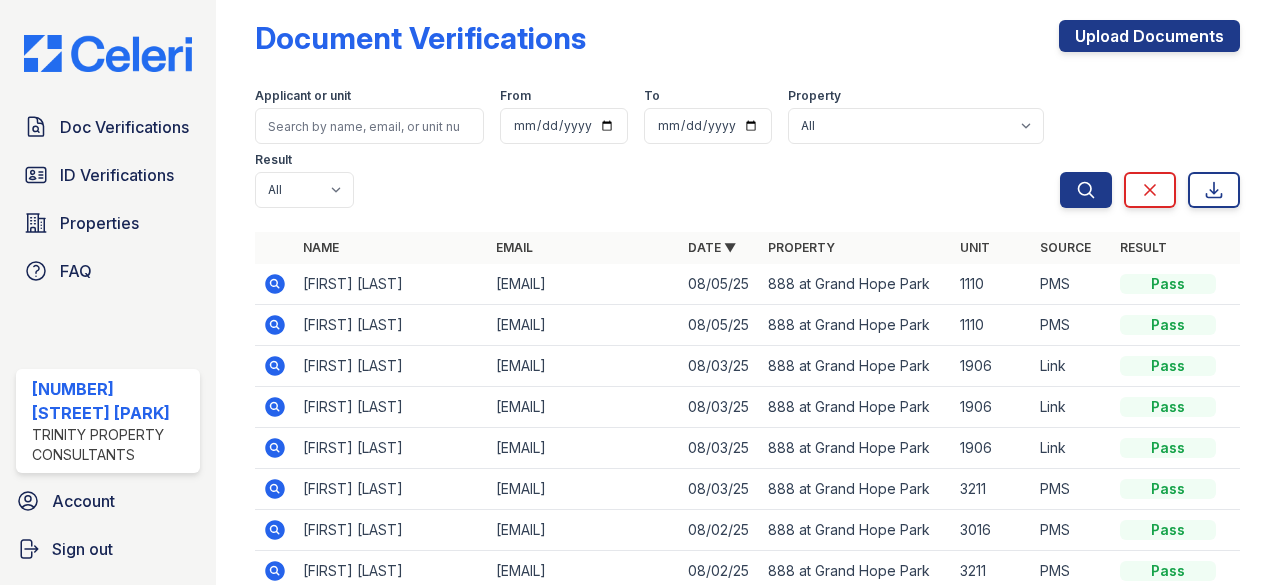 scroll, scrollTop: 60, scrollLeft: 0, axis: vertical 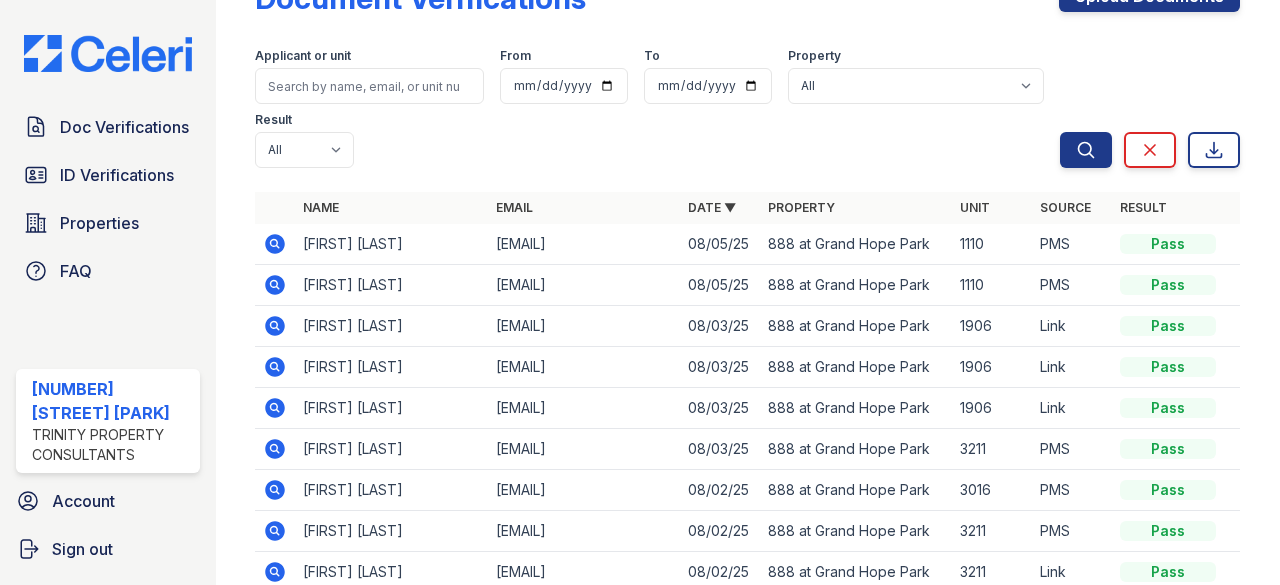 click 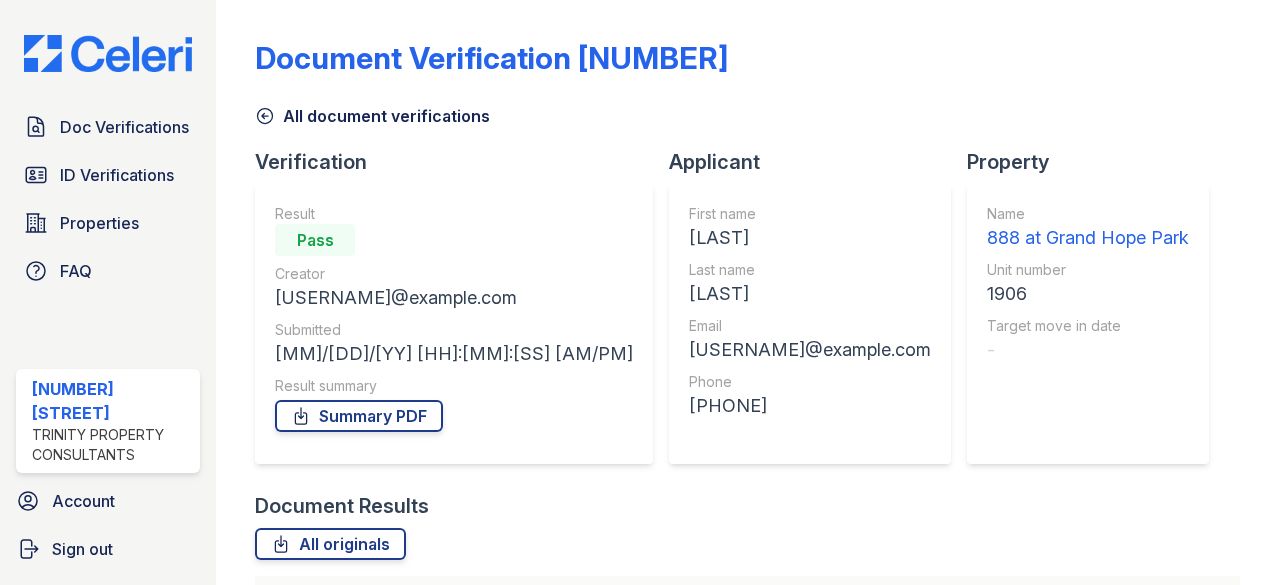 scroll, scrollTop: 0, scrollLeft: 0, axis: both 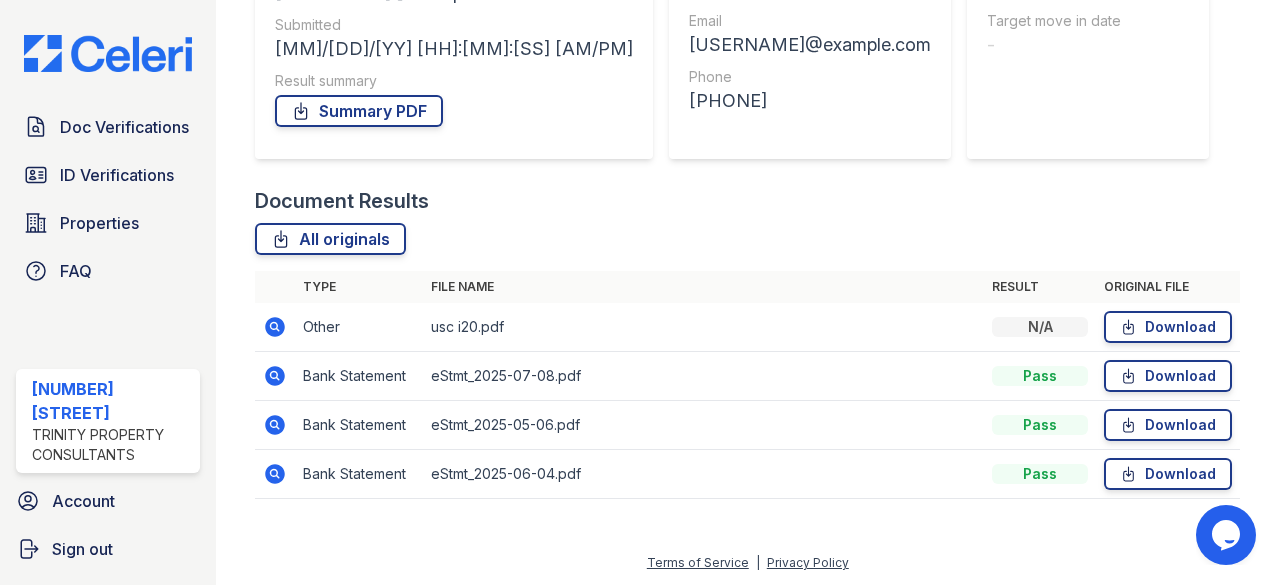 click 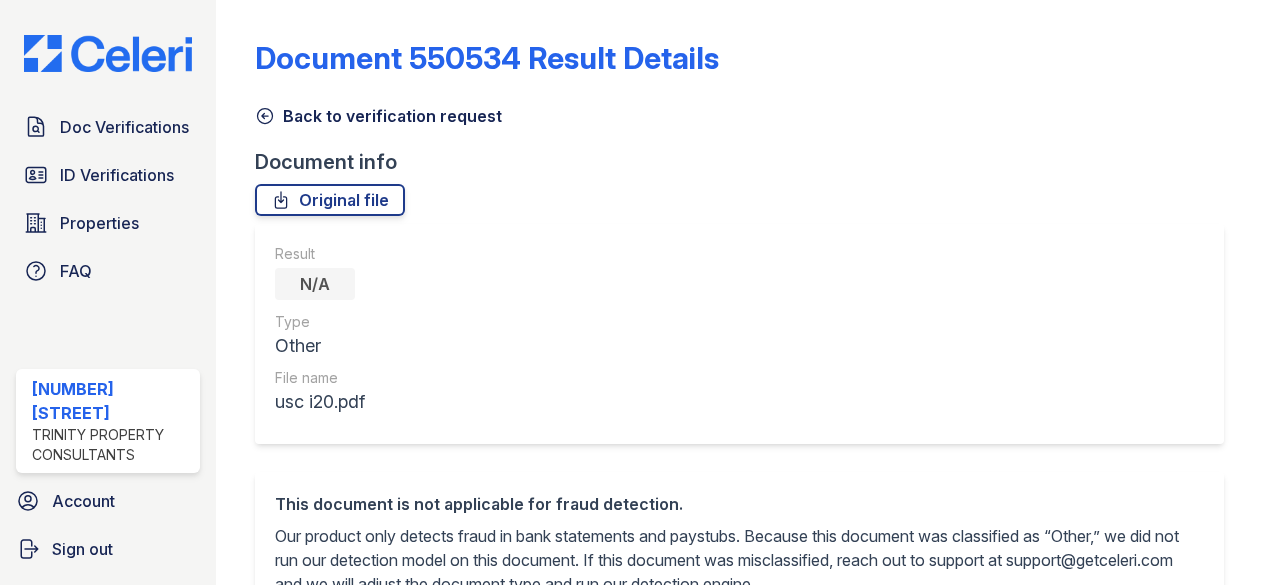 scroll, scrollTop: 0, scrollLeft: 0, axis: both 